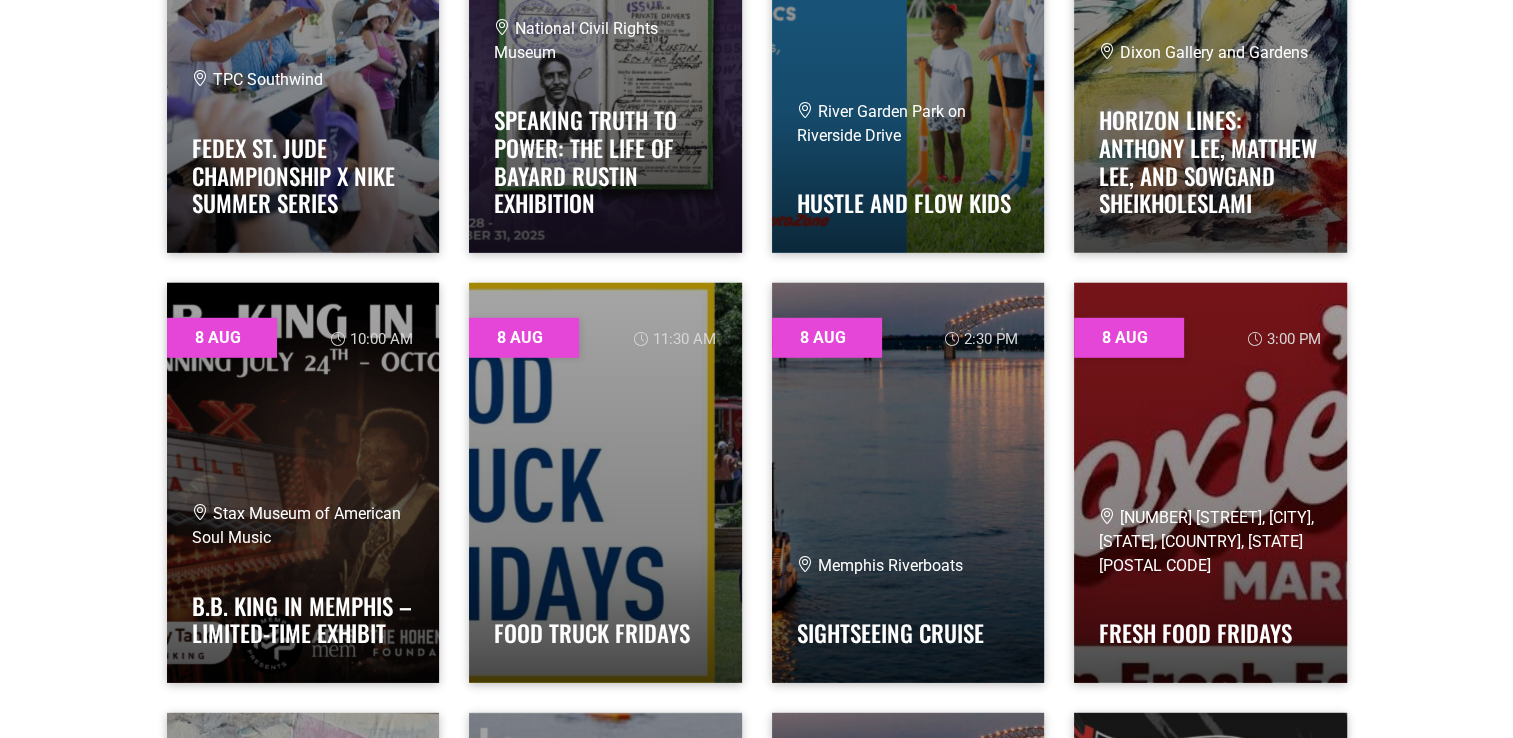 scroll, scrollTop: 5643, scrollLeft: 0, axis: vertical 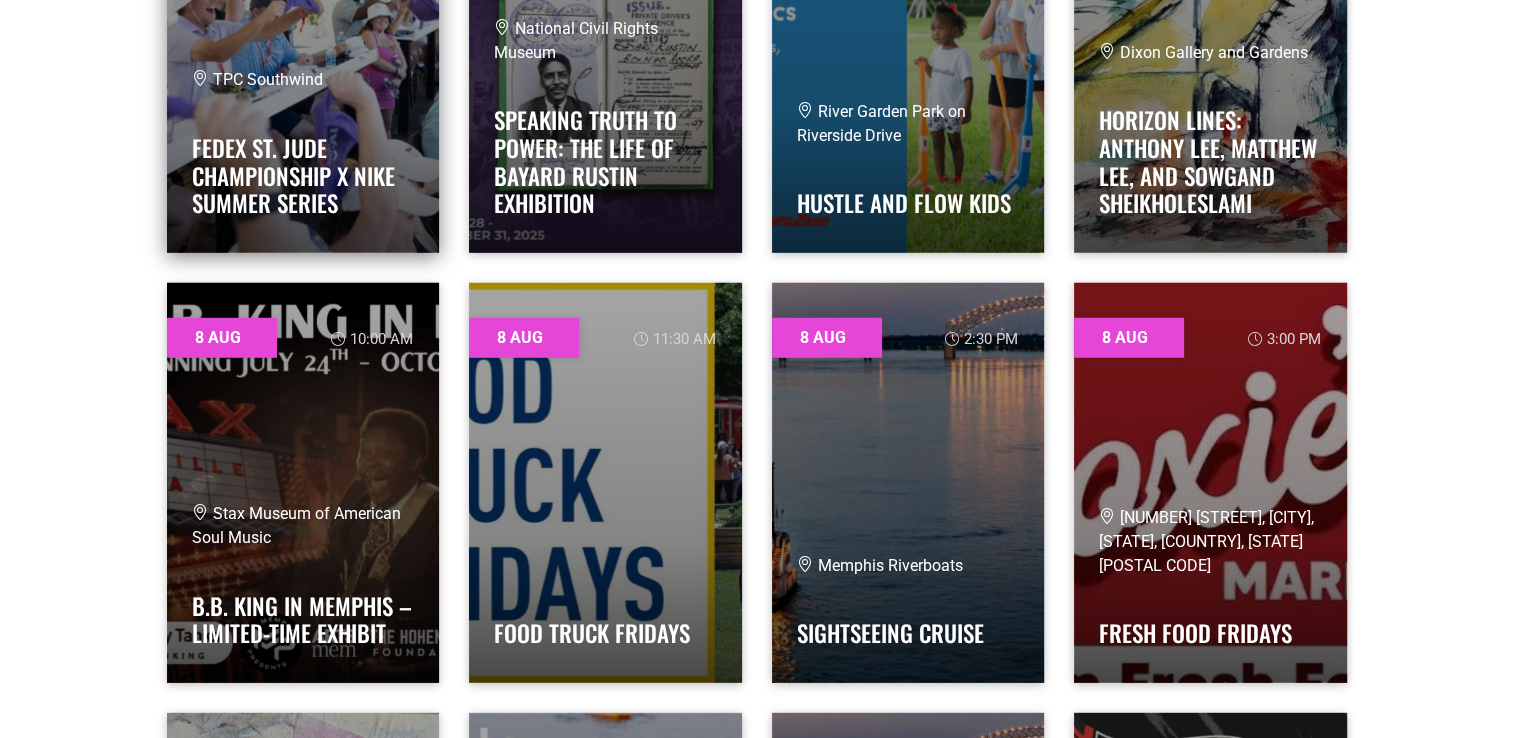 click on "FedEx St. Jude Championship x Nike Summer Series" at bounding box center [303, 170] 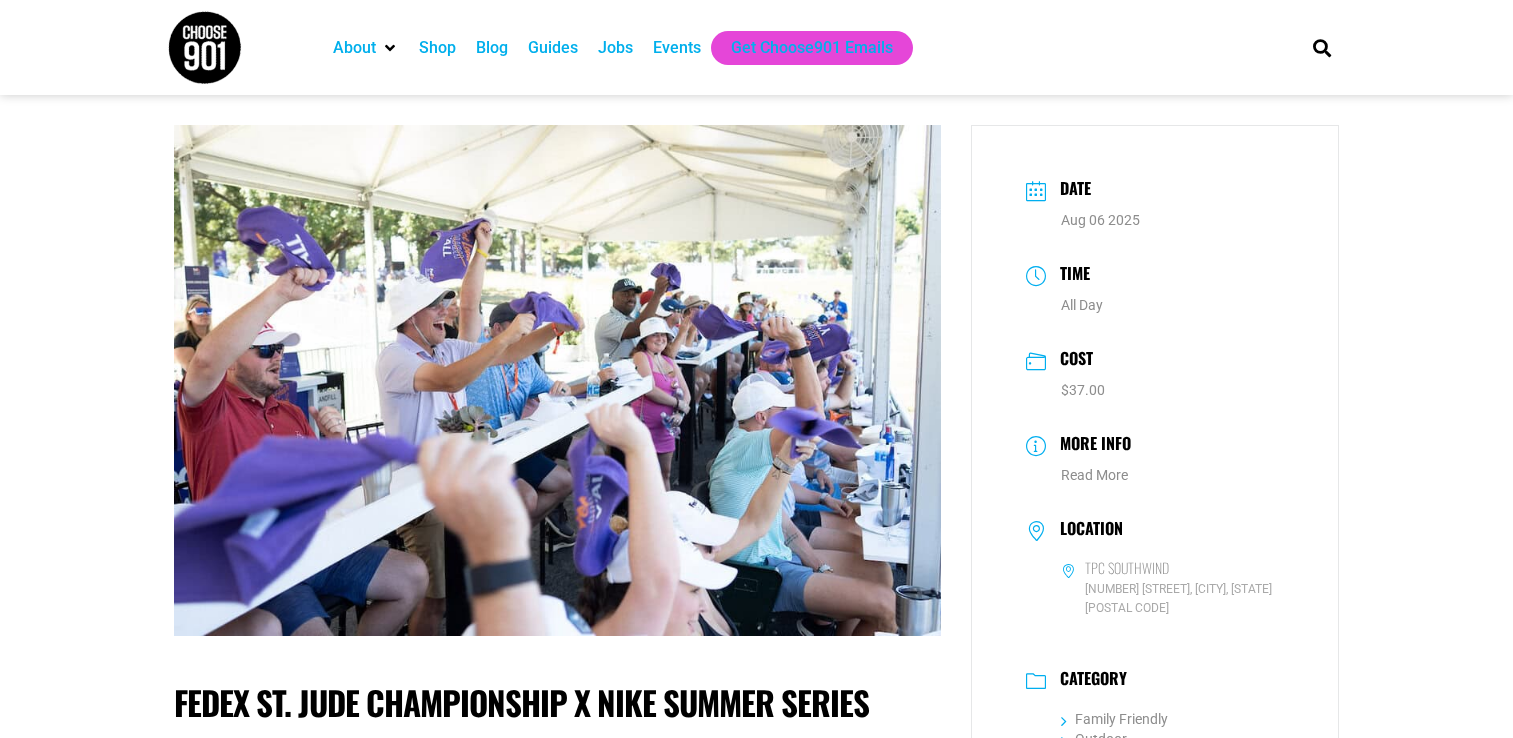 scroll, scrollTop: 0, scrollLeft: 0, axis: both 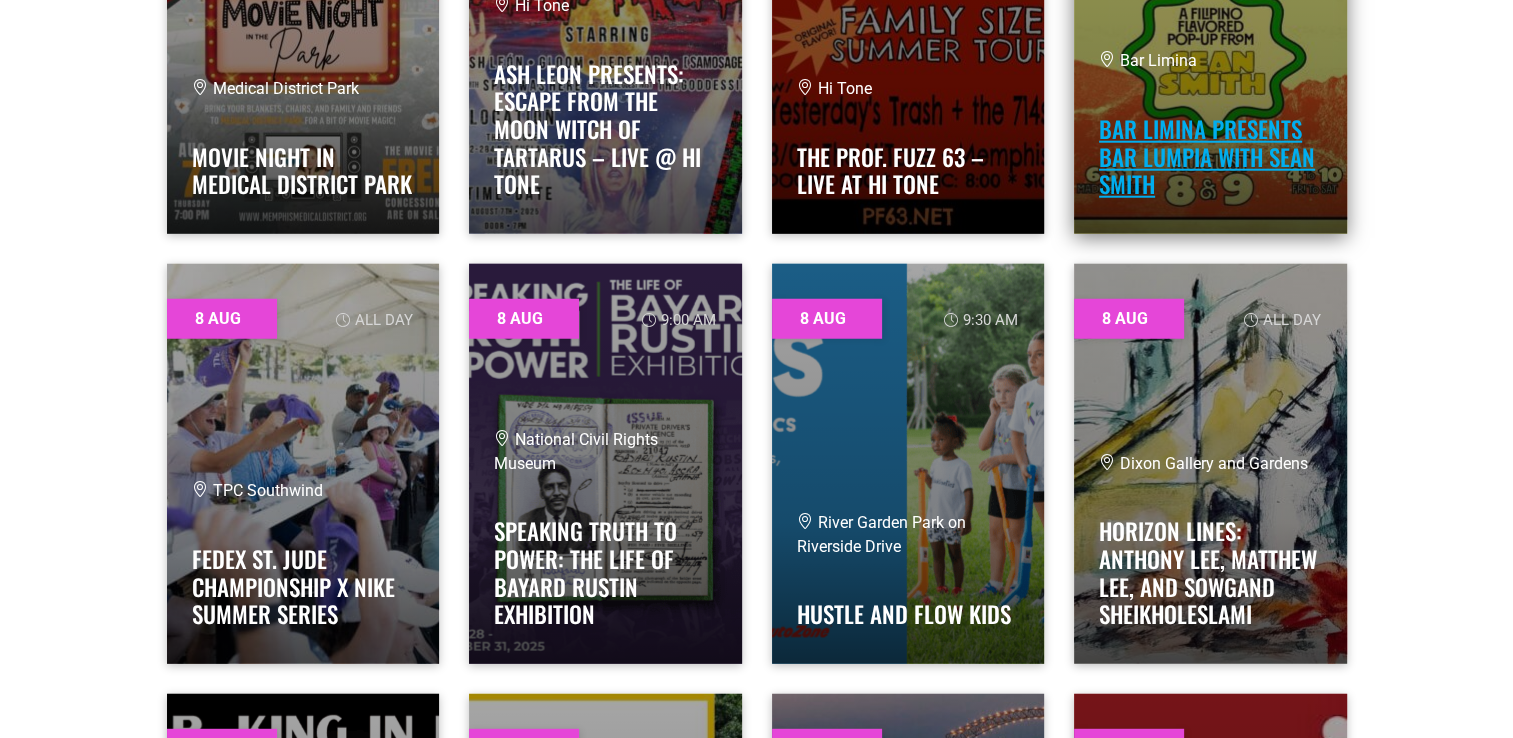 click on "Bar Limina presents Bar LUMPIA with Sean Smith" at bounding box center (1207, 156) 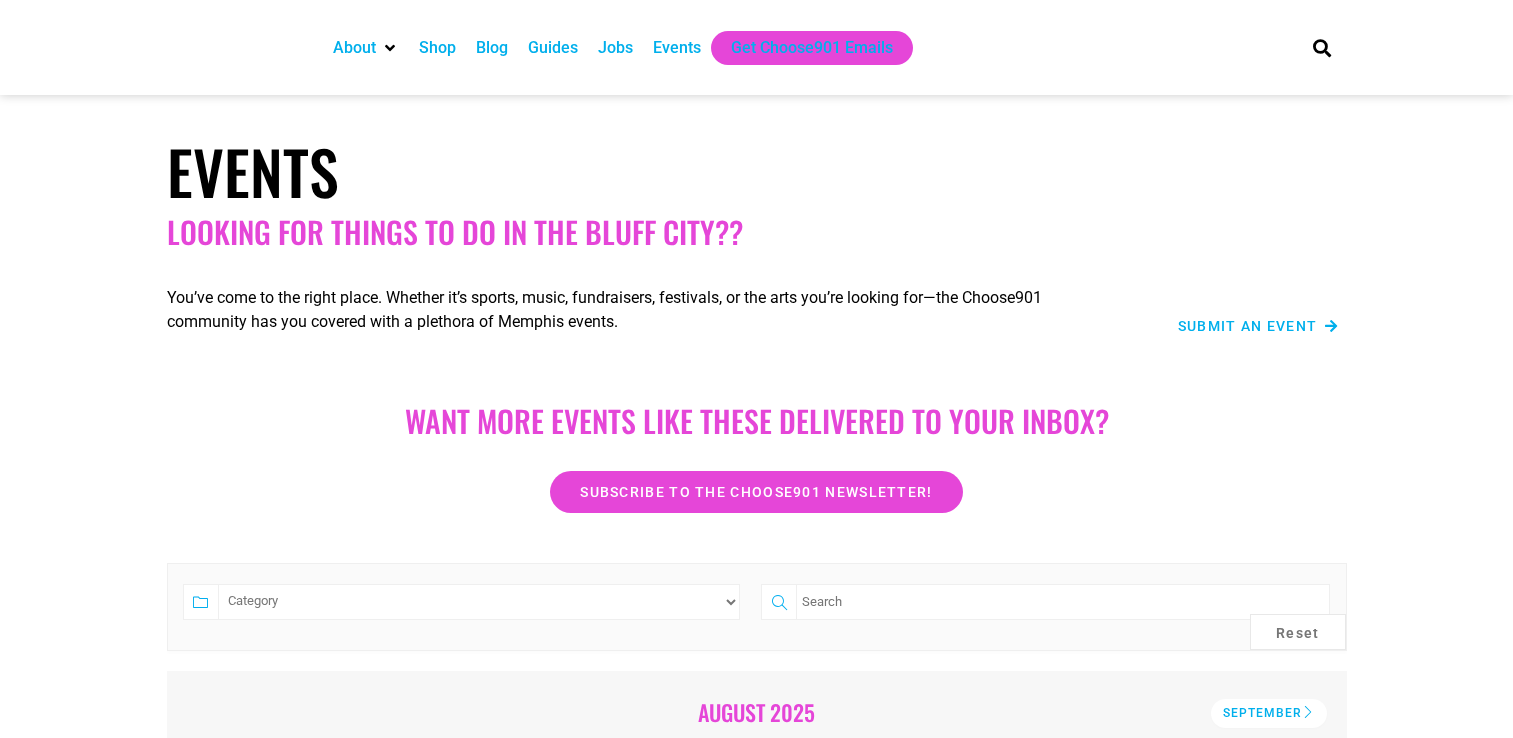 scroll, scrollTop: 5377, scrollLeft: 0, axis: vertical 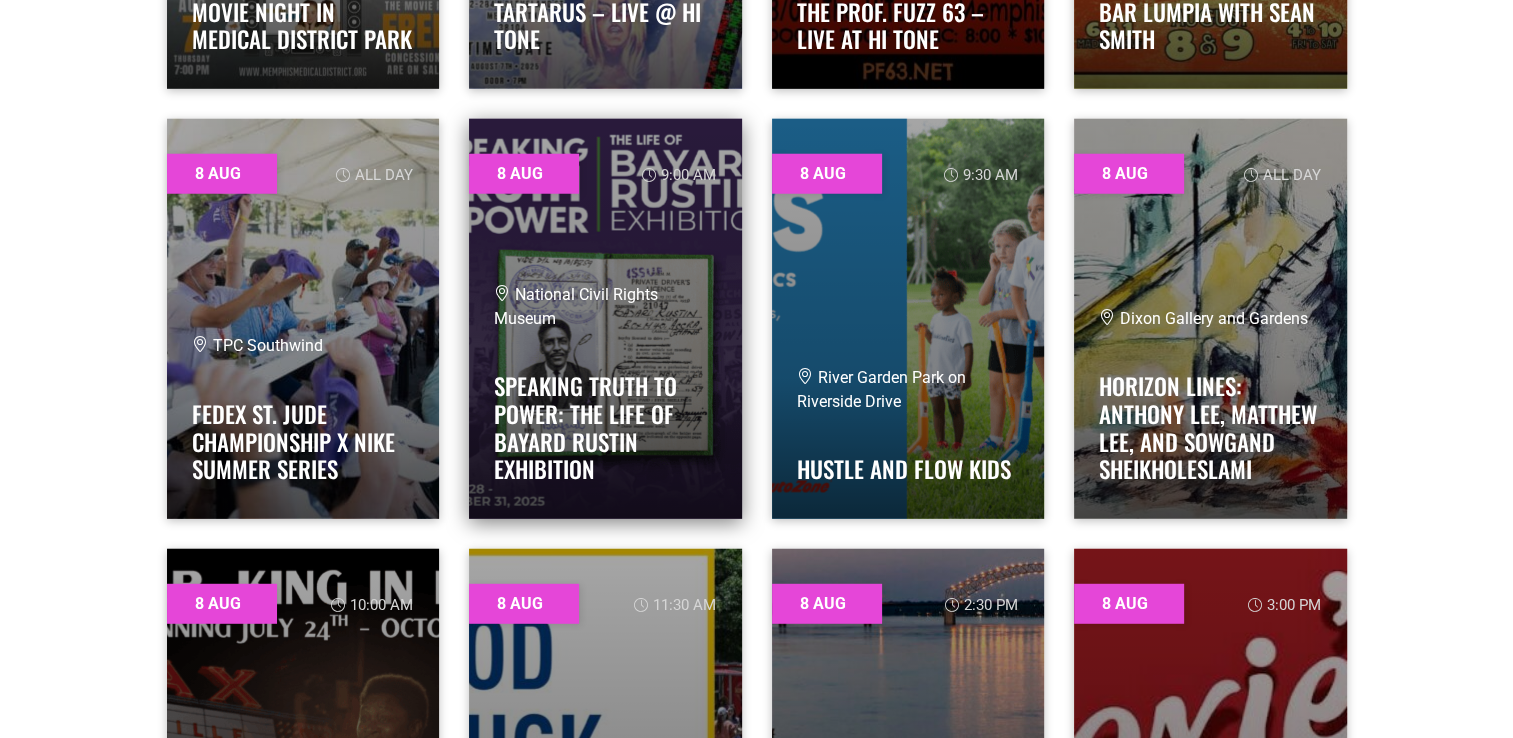 click at bounding box center [605, 319] 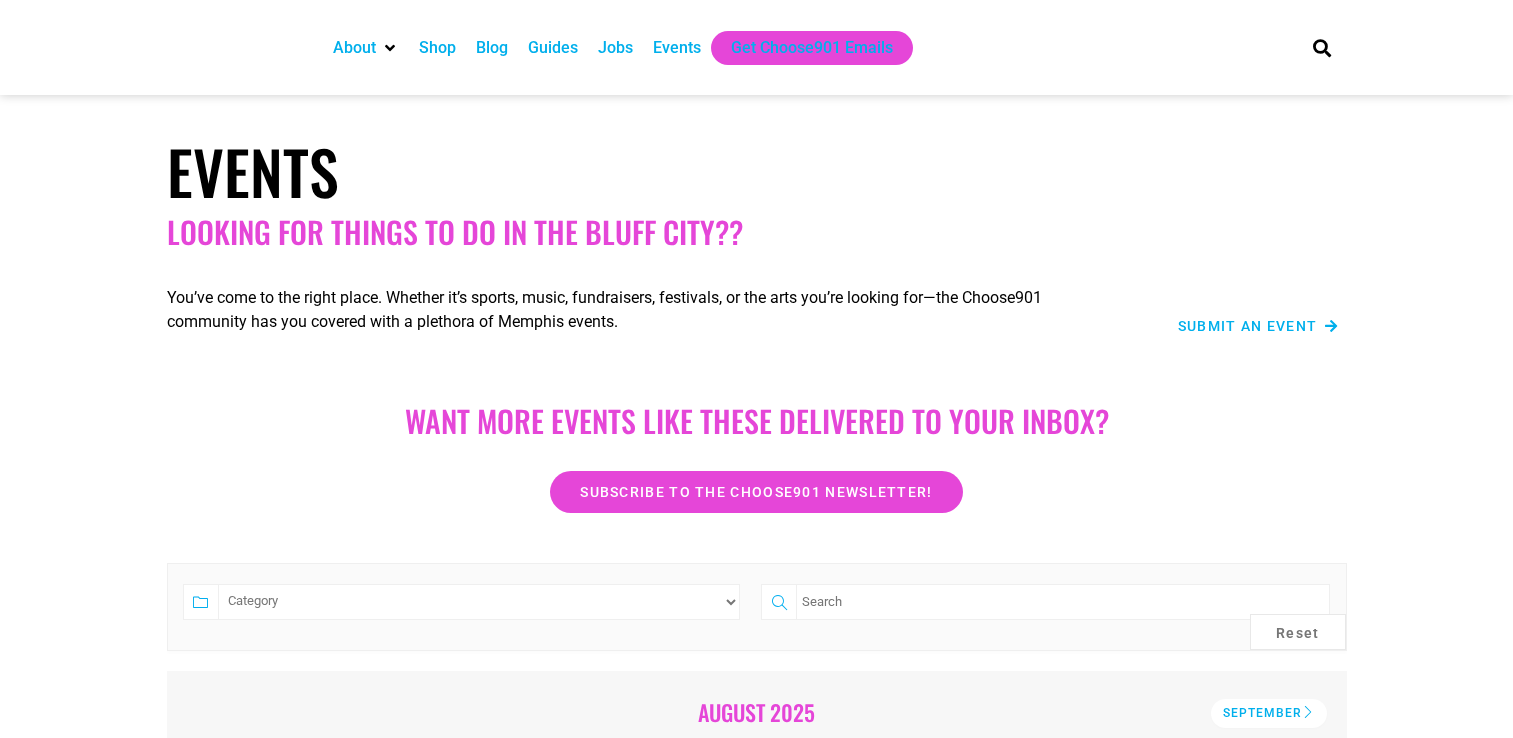 scroll, scrollTop: 5582, scrollLeft: 0, axis: vertical 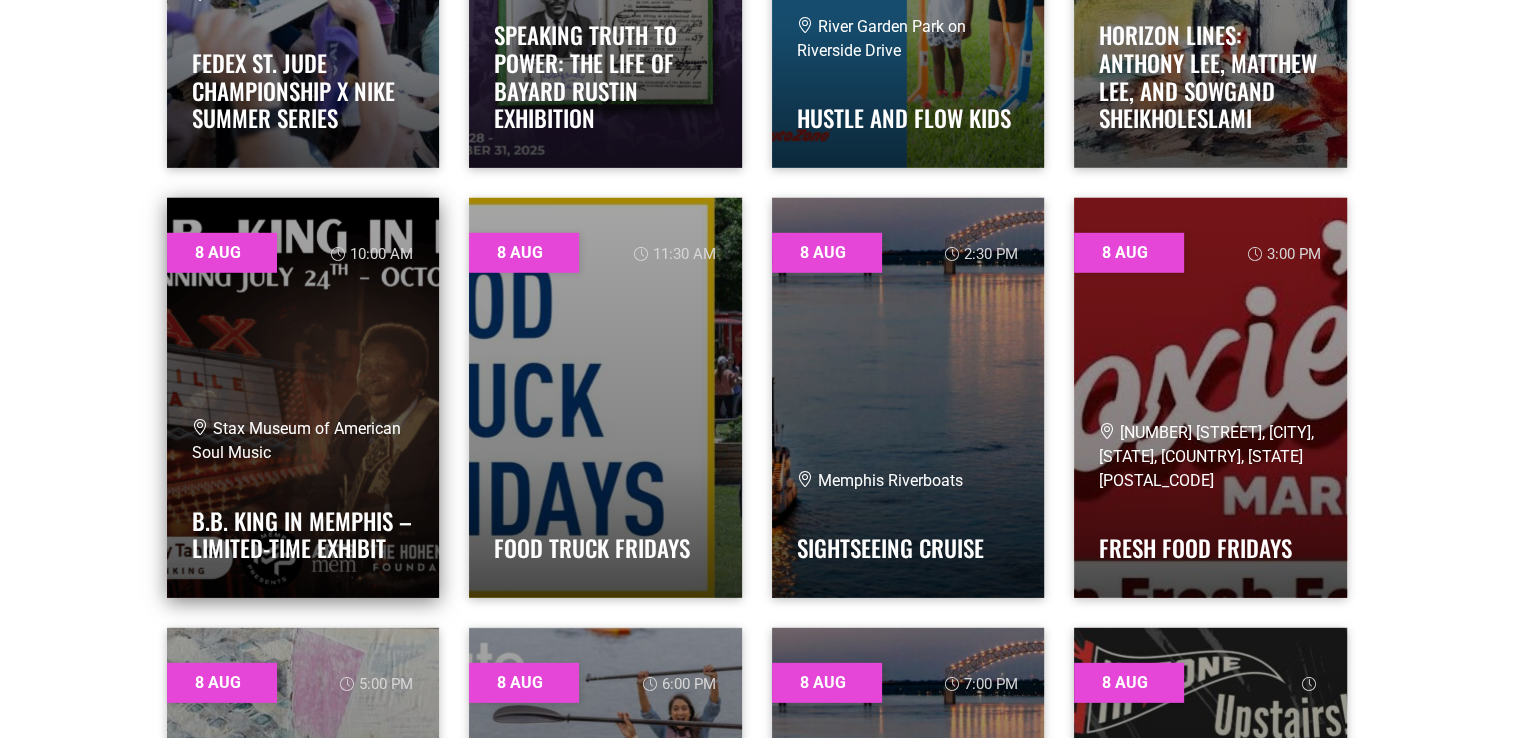 click at bounding box center (303, 398) 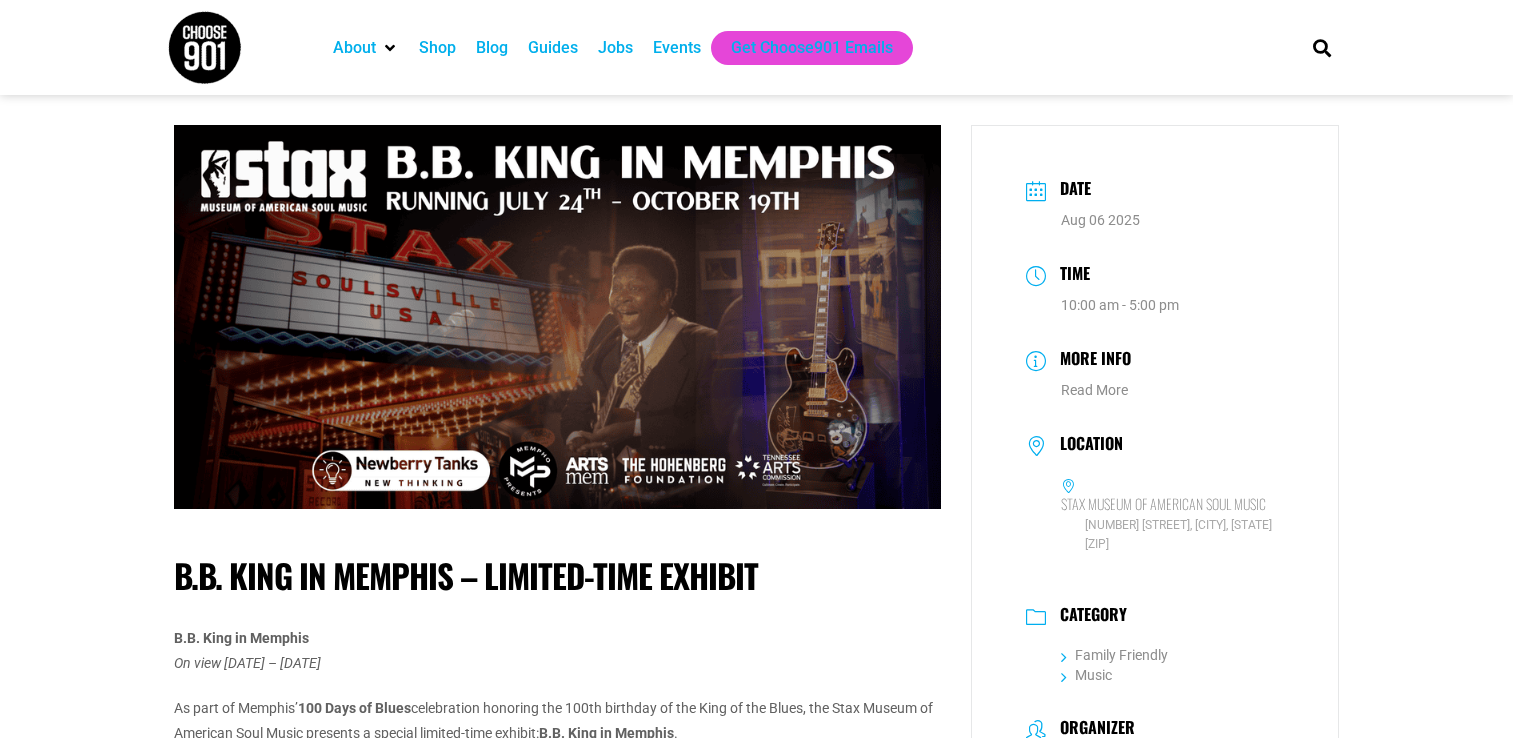 scroll, scrollTop: 100, scrollLeft: 0, axis: vertical 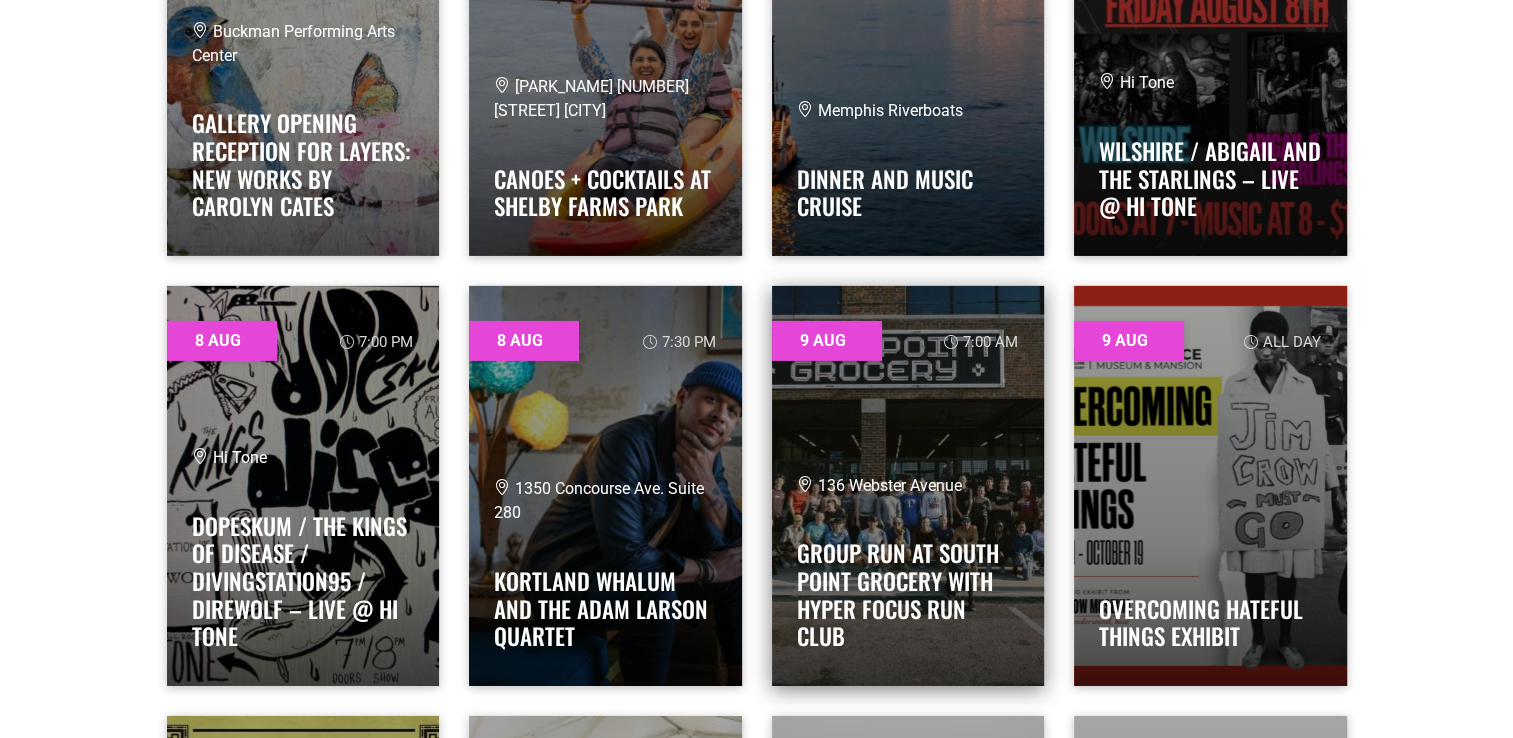 click at bounding box center (908, 486) 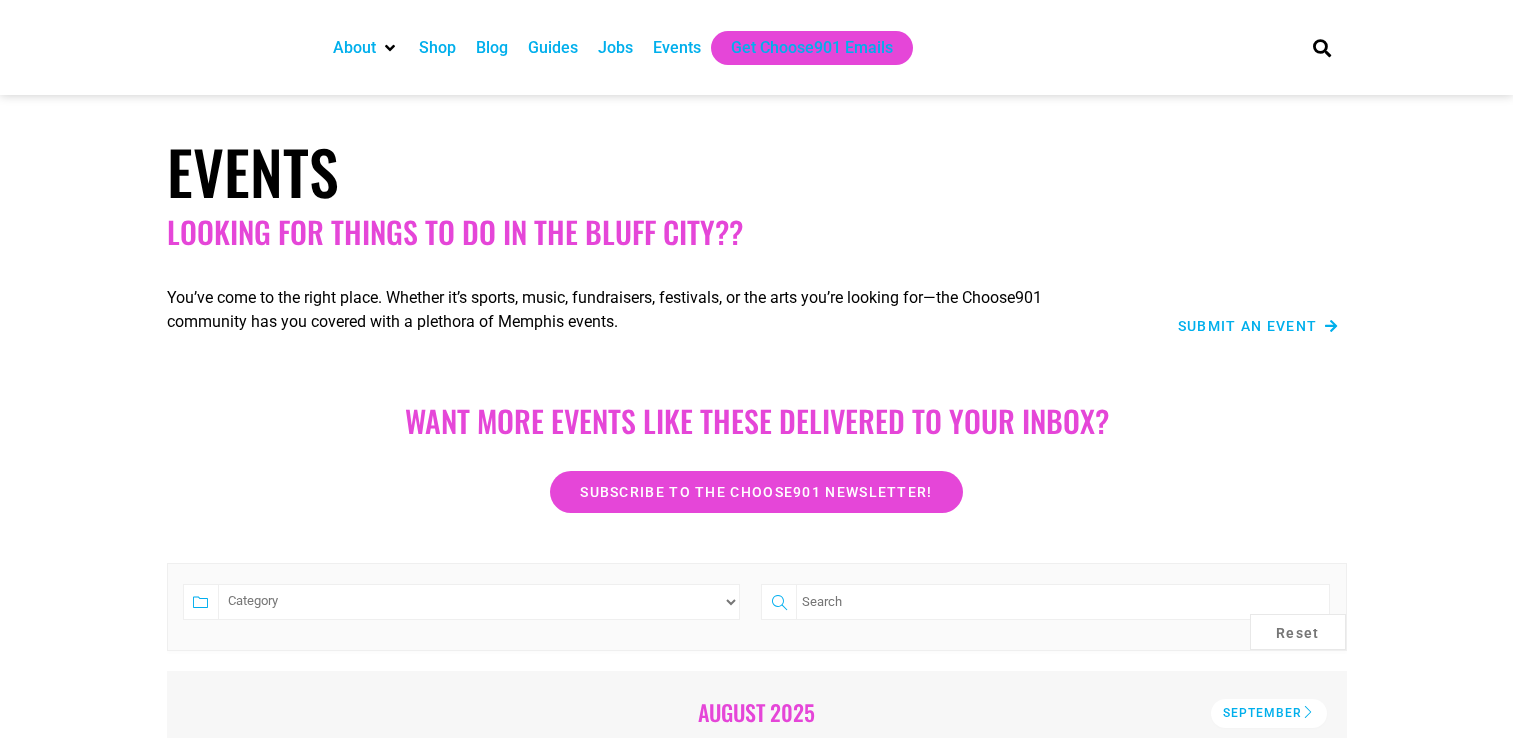 scroll, scrollTop: 6928, scrollLeft: 0, axis: vertical 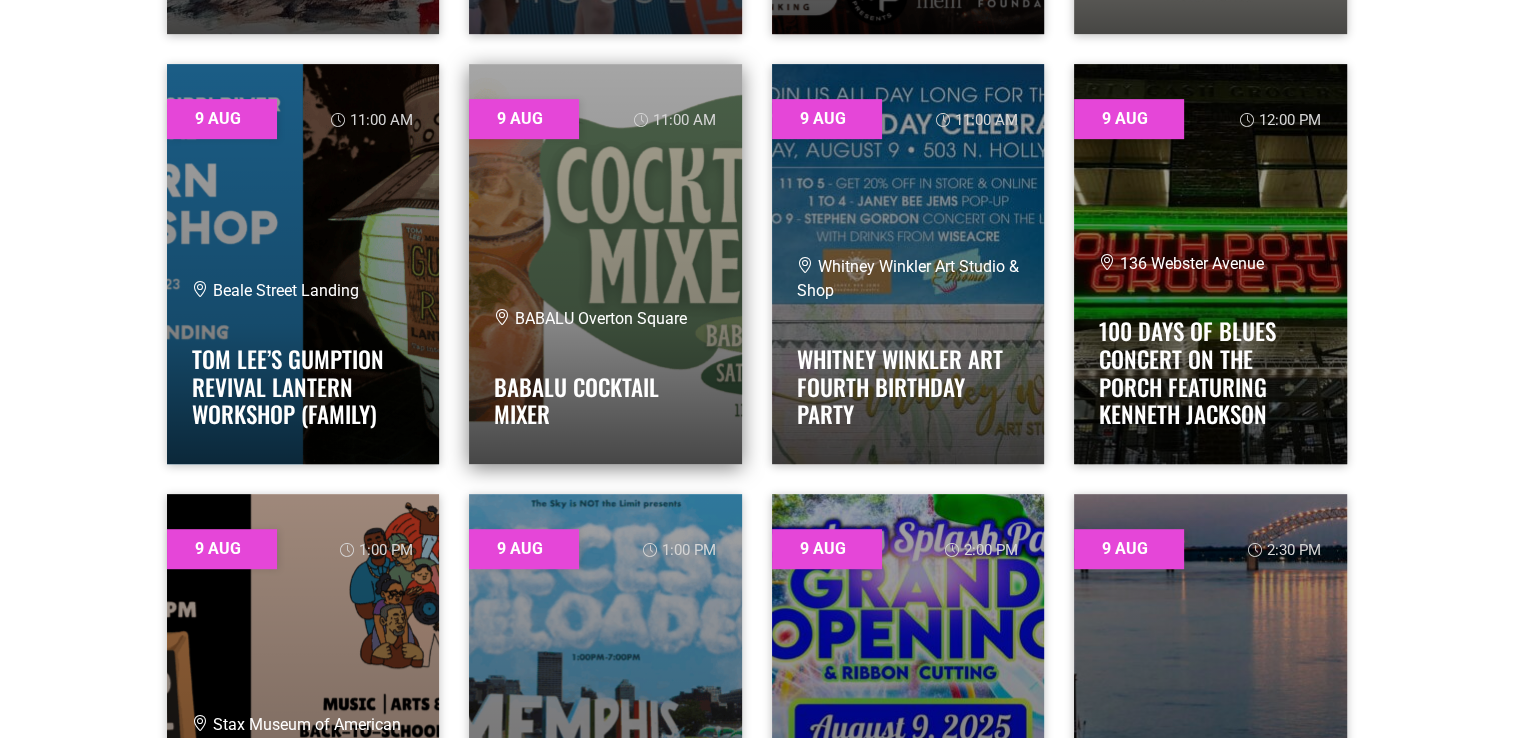 click at bounding box center [605, 264] 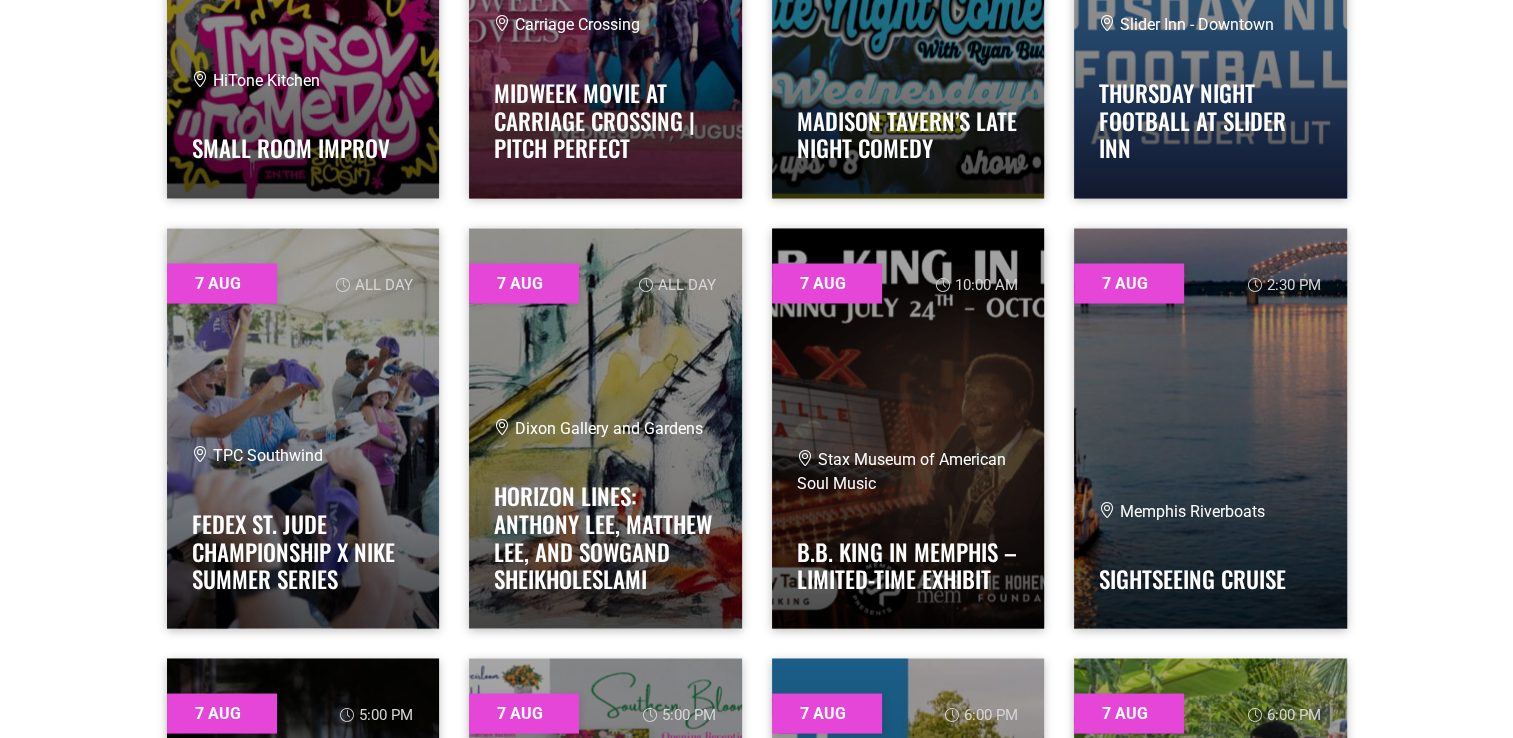 scroll, scrollTop: 0, scrollLeft: 0, axis: both 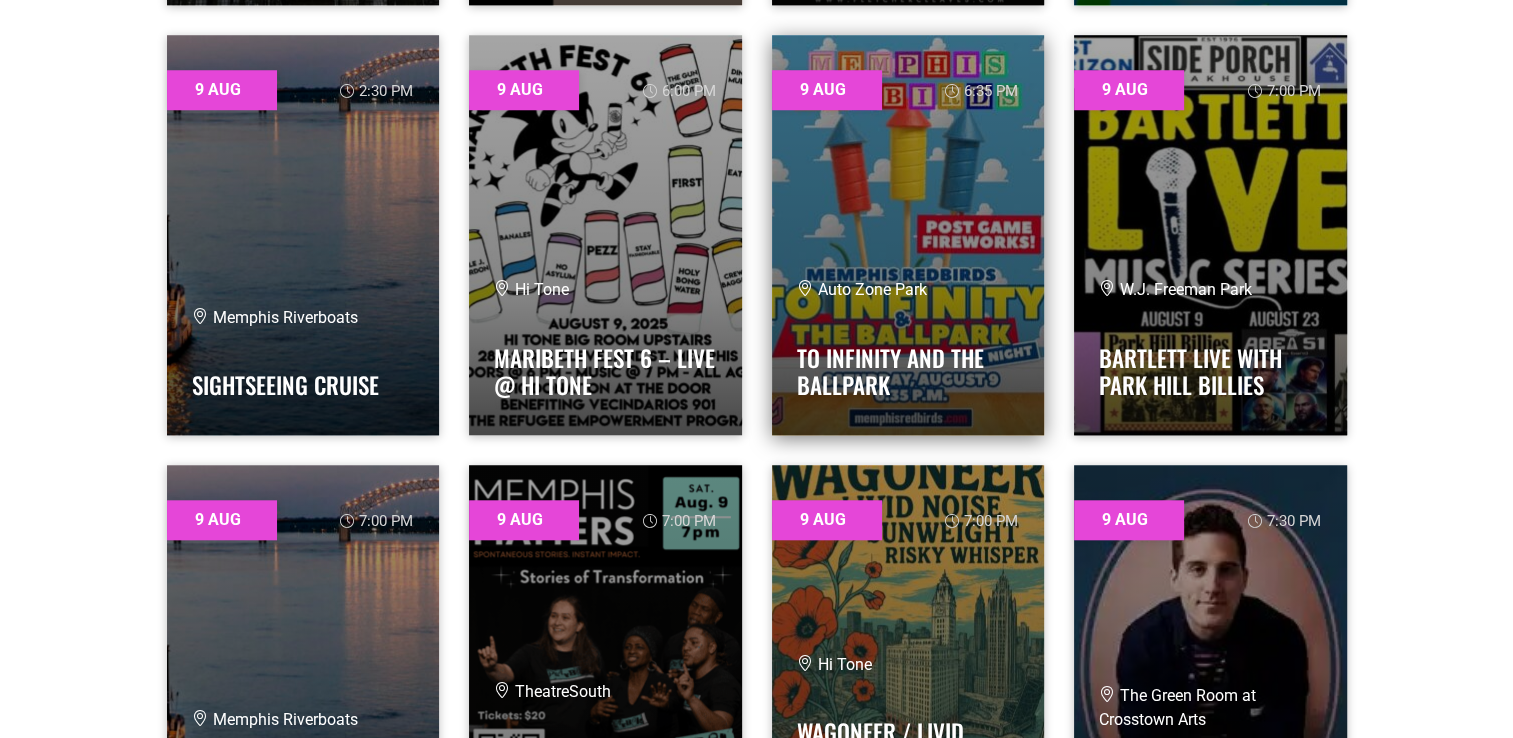 click at bounding box center (908, 235) 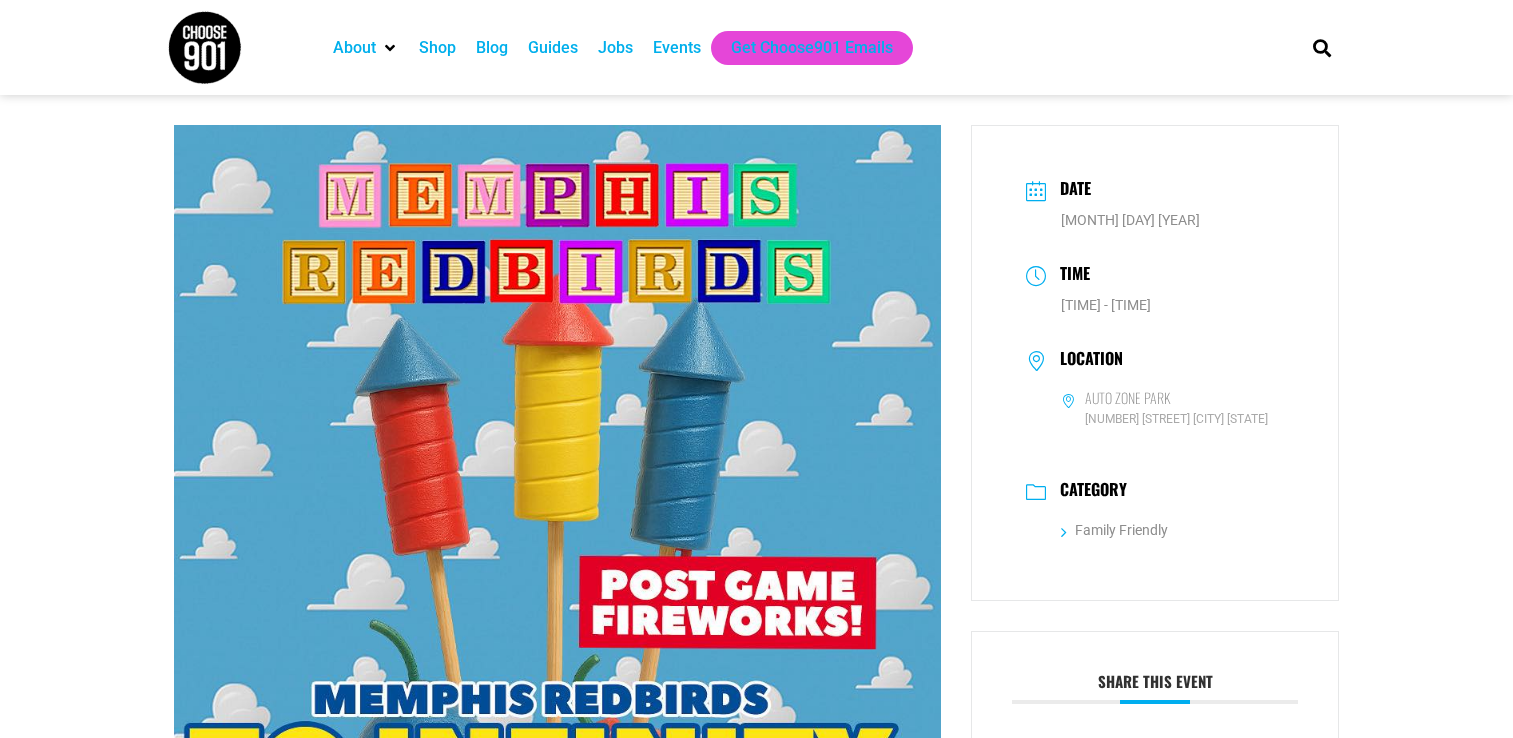 scroll, scrollTop: 0, scrollLeft: 0, axis: both 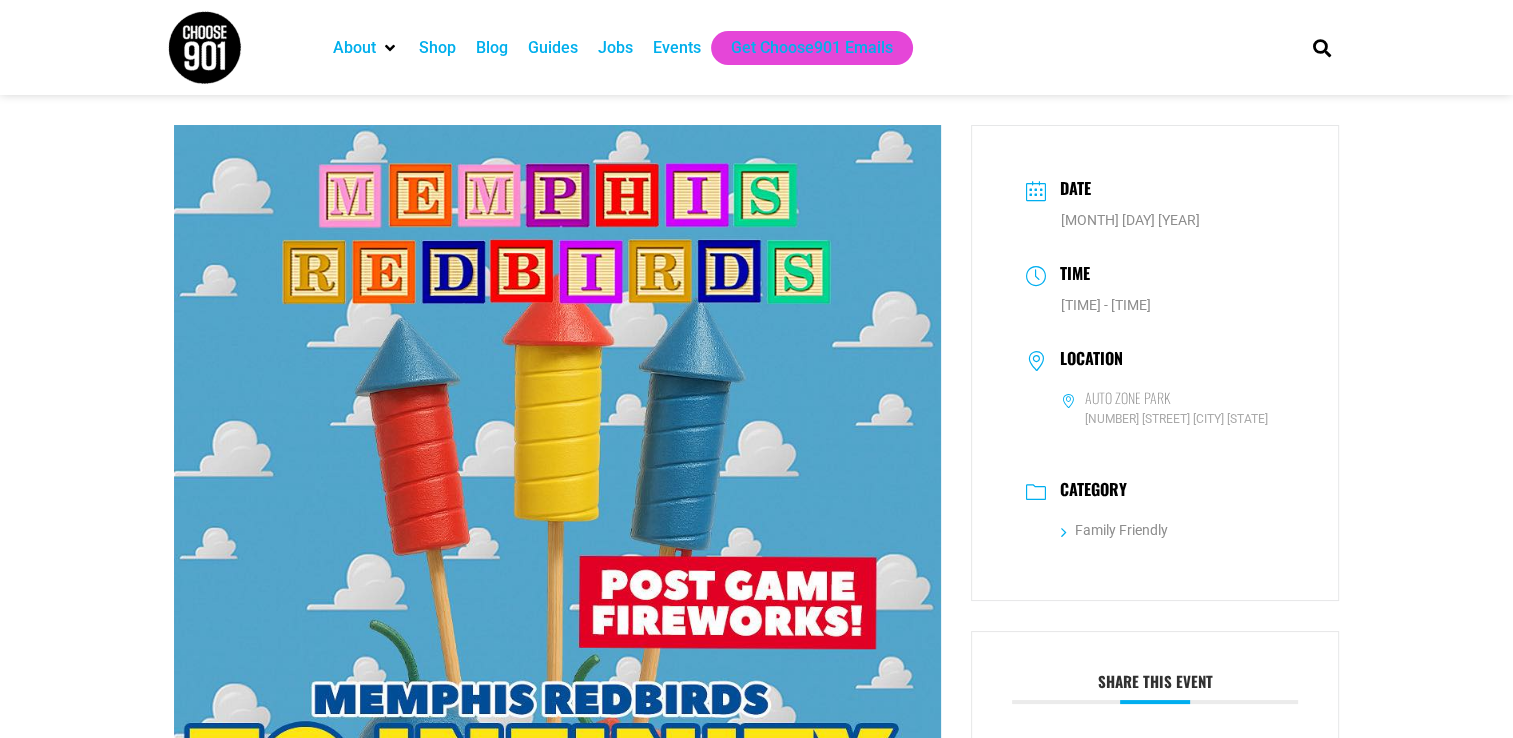 click on "About
Contact Us
Donate
Shop
Blog
Guides
Jobs
Events
Get Choose901 Emails
Search
To Infinity and the Ballpark
Toy Story takes over AutoZone Park on Saturday, August 9!
Come for the characters, stay for the themed fun and specialty jerseys, and don’t miss the postgame fireworks!" at bounding box center (756, 1505) 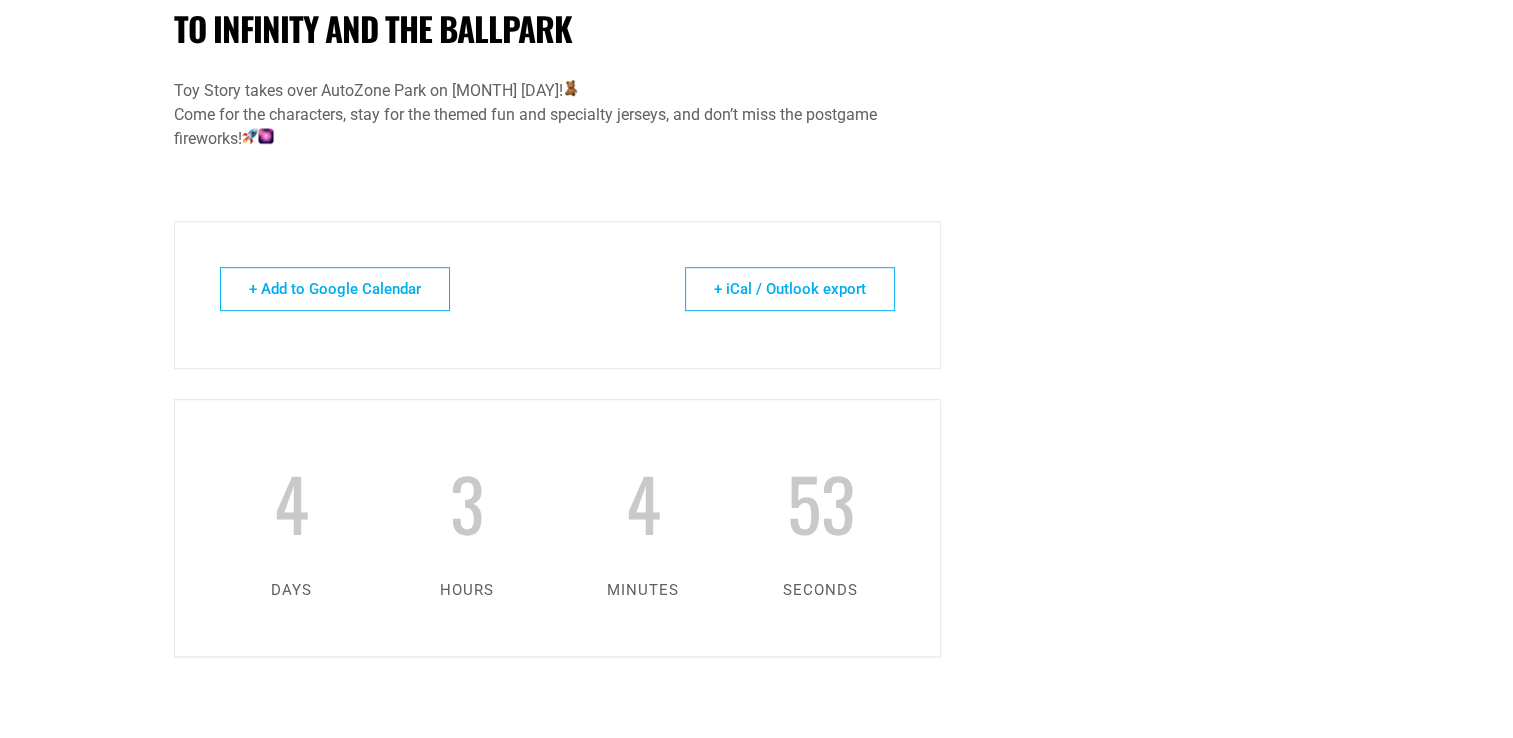 scroll, scrollTop: 1080, scrollLeft: 0, axis: vertical 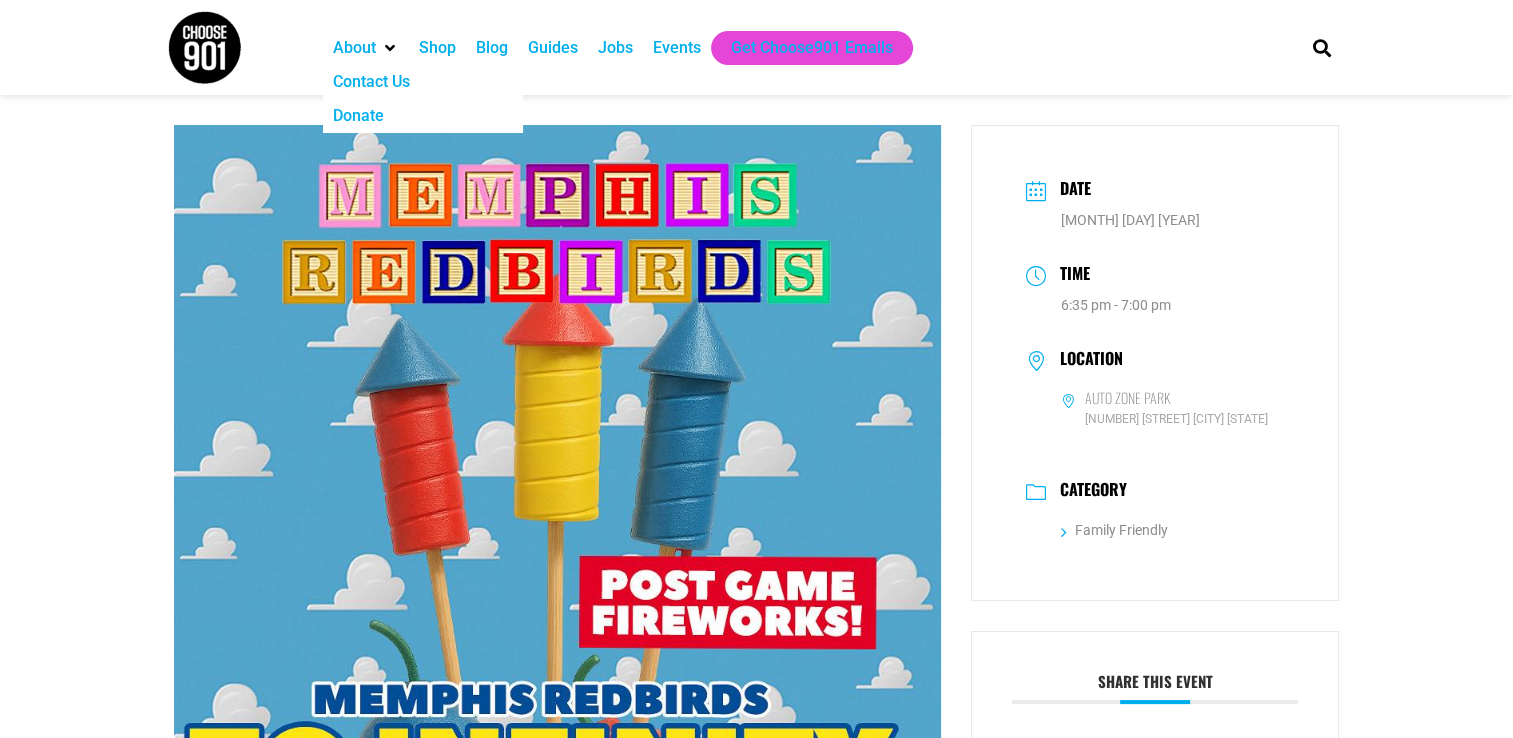 click at bounding box center [204, 47] 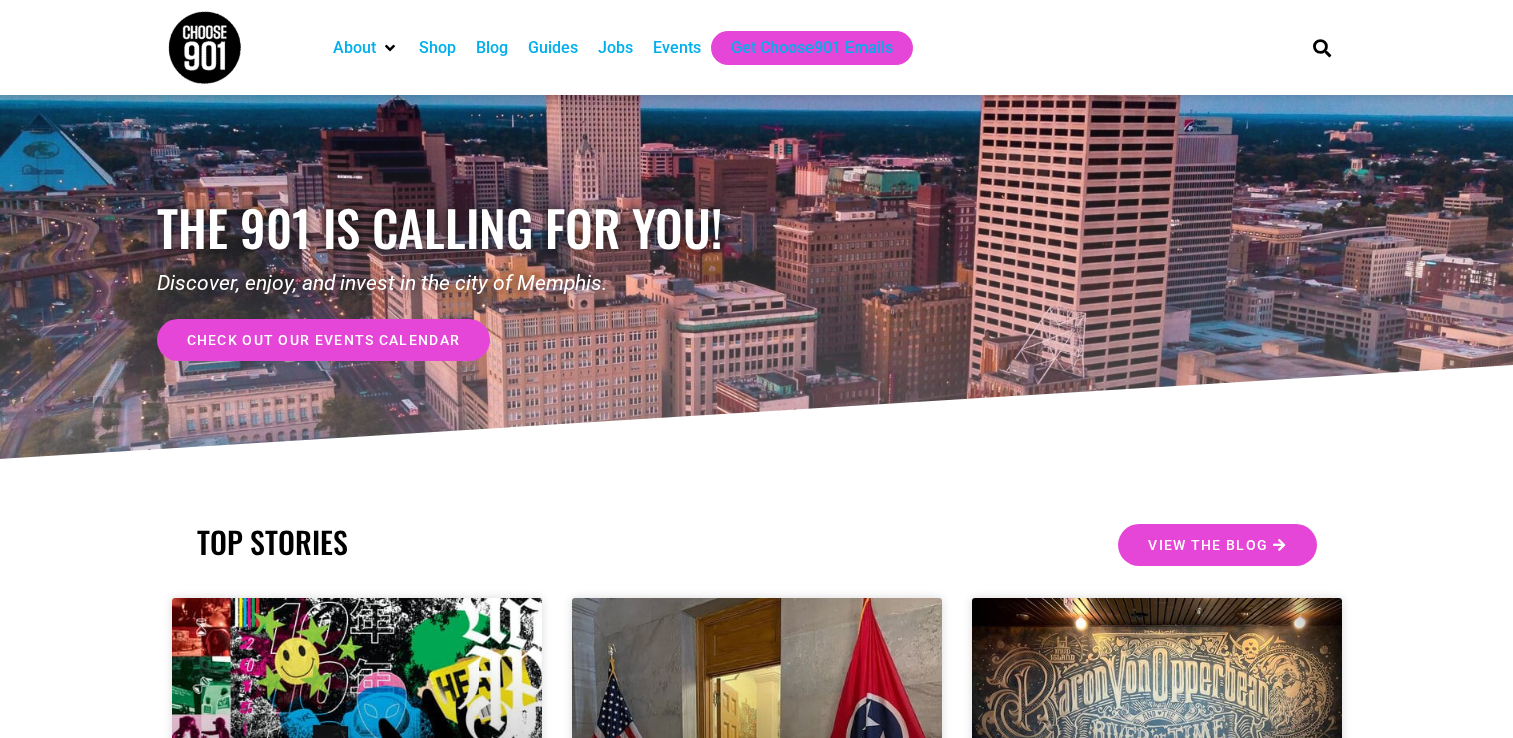 scroll, scrollTop: 0, scrollLeft: 0, axis: both 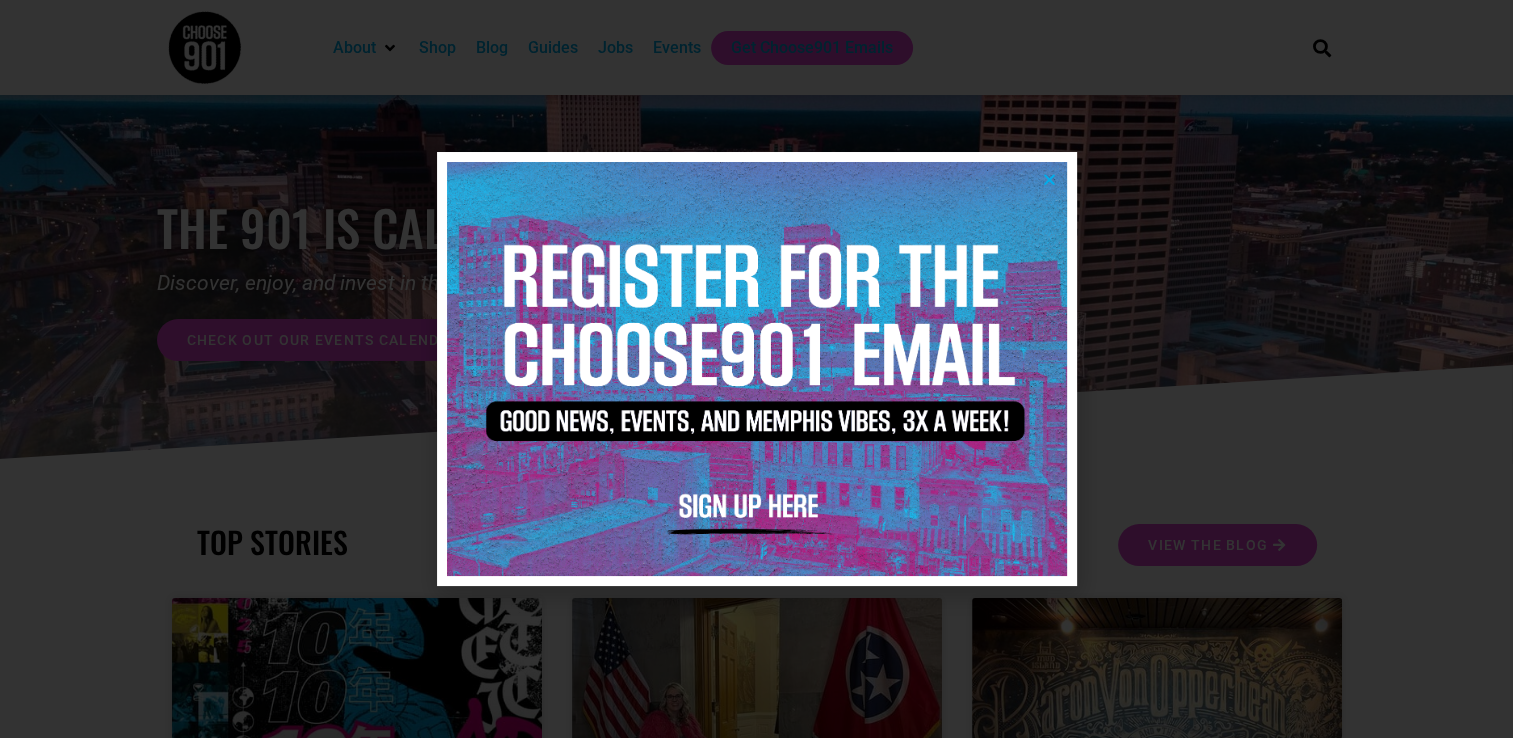 click at bounding box center (1049, 179) 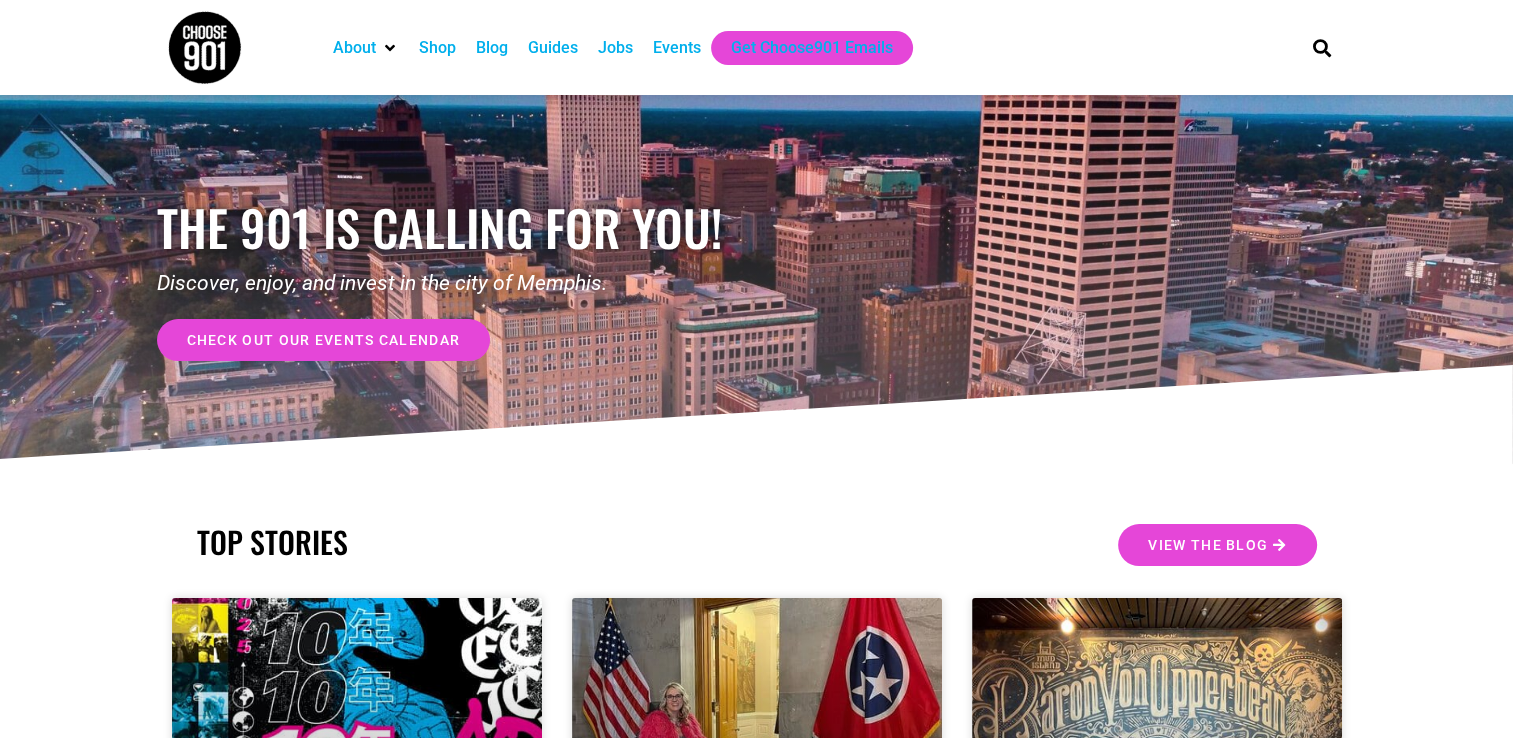 click on "Events" at bounding box center (677, 48) 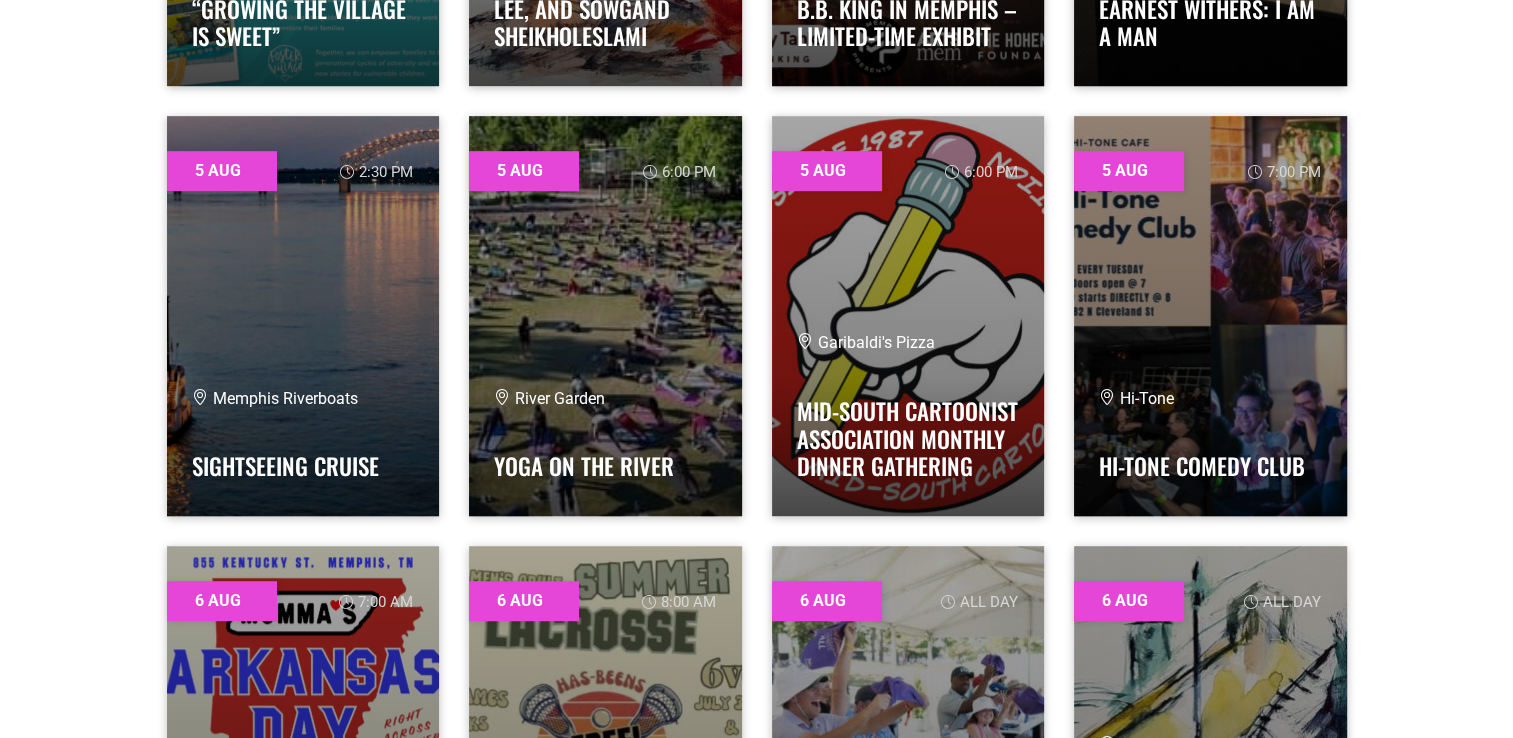 scroll, scrollTop: 2104, scrollLeft: 0, axis: vertical 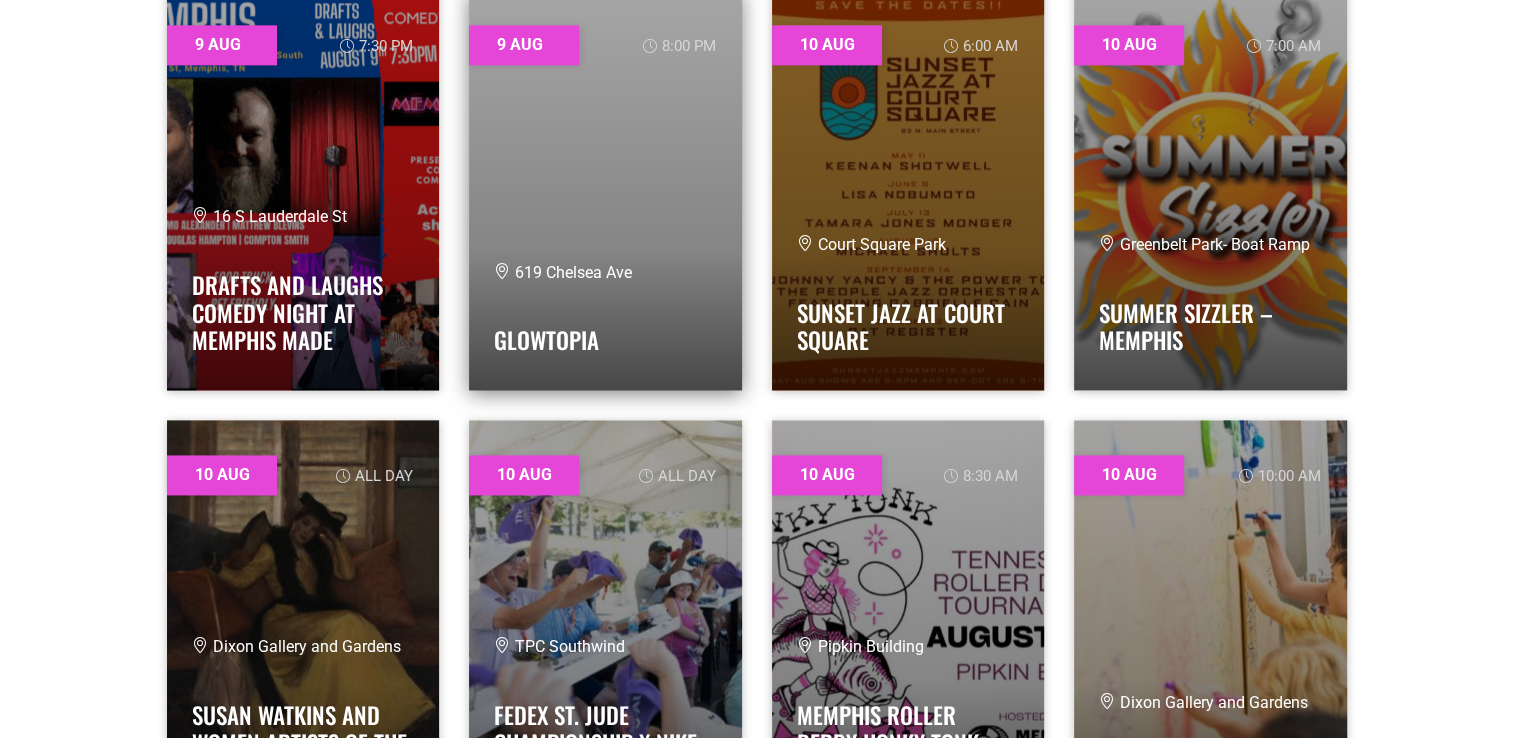 click at bounding box center (605, 190) 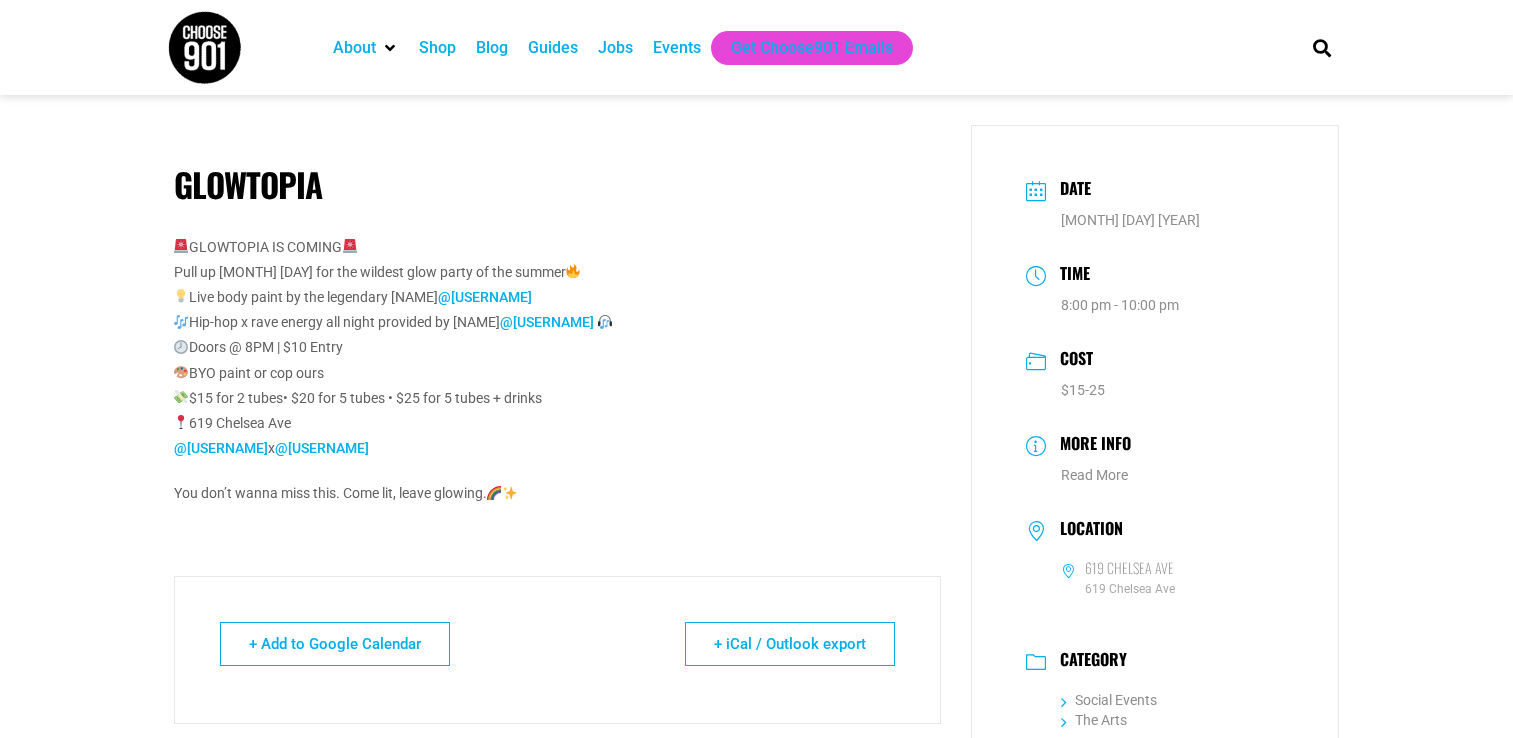 scroll, scrollTop: 0, scrollLeft: 0, axis: both 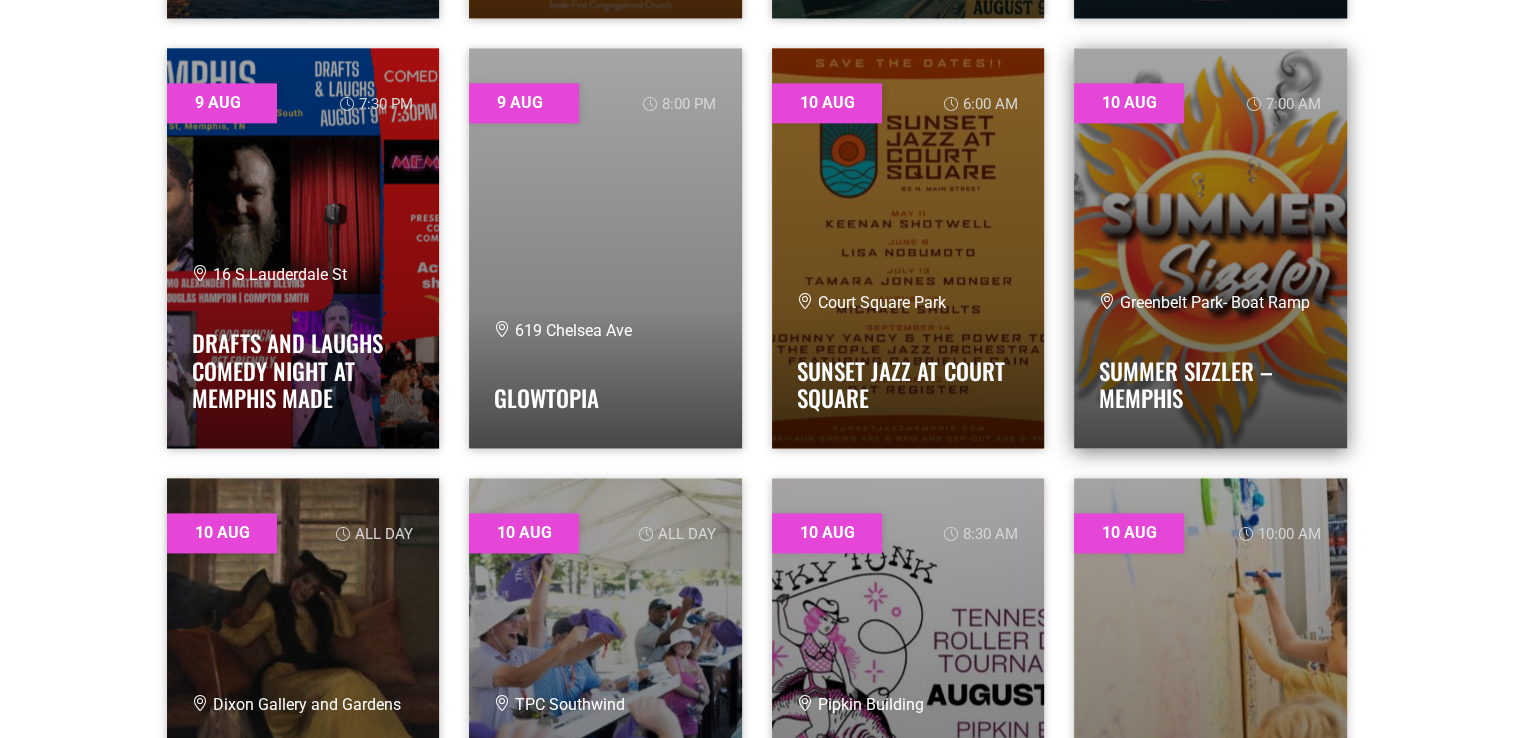 click at bounding box center [1210, 248] 